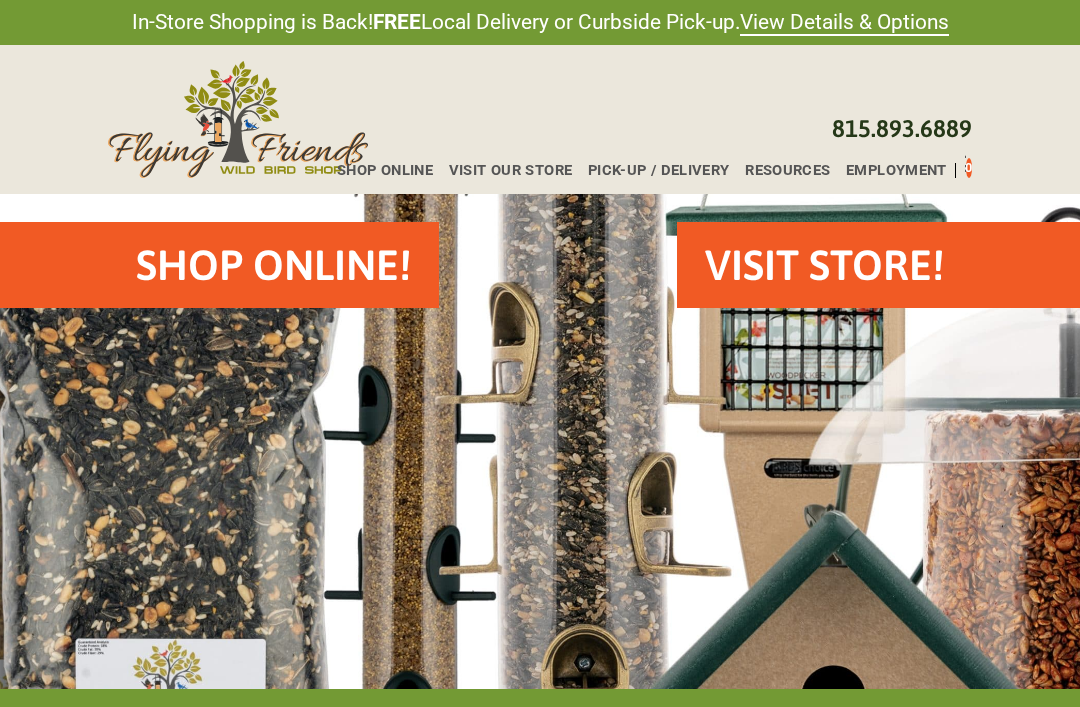 scroll, scrollTop: 0, scrollLeft: 0, axis: both 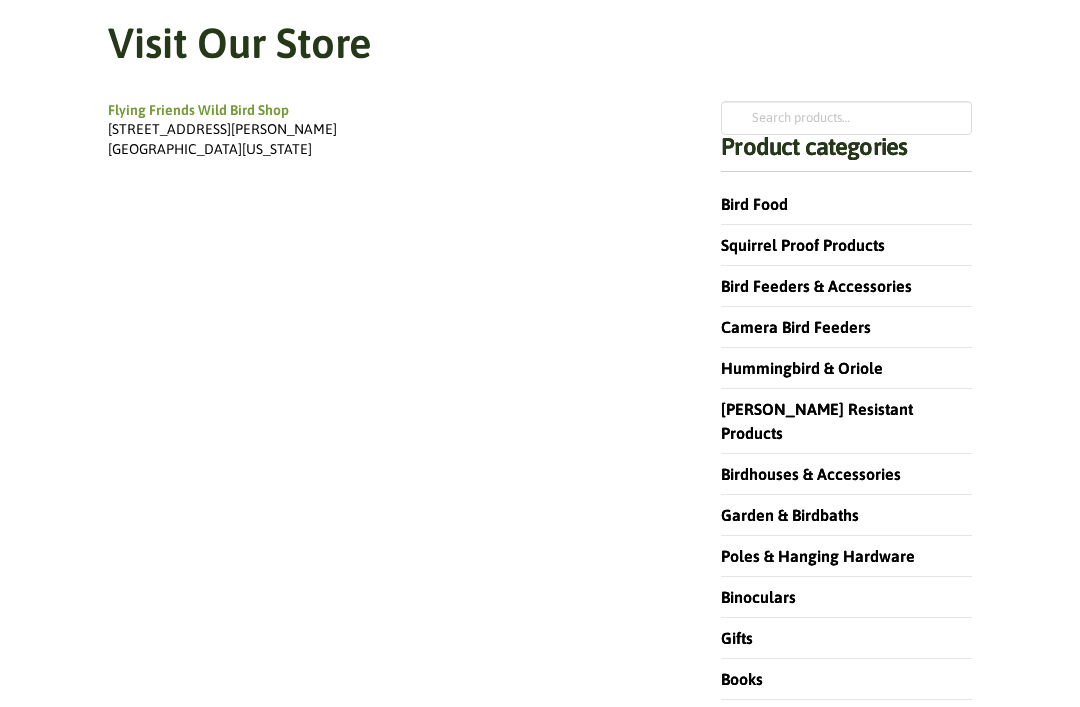 click on "Bird Feeders & Accessories" at bounding box center [816, 286] 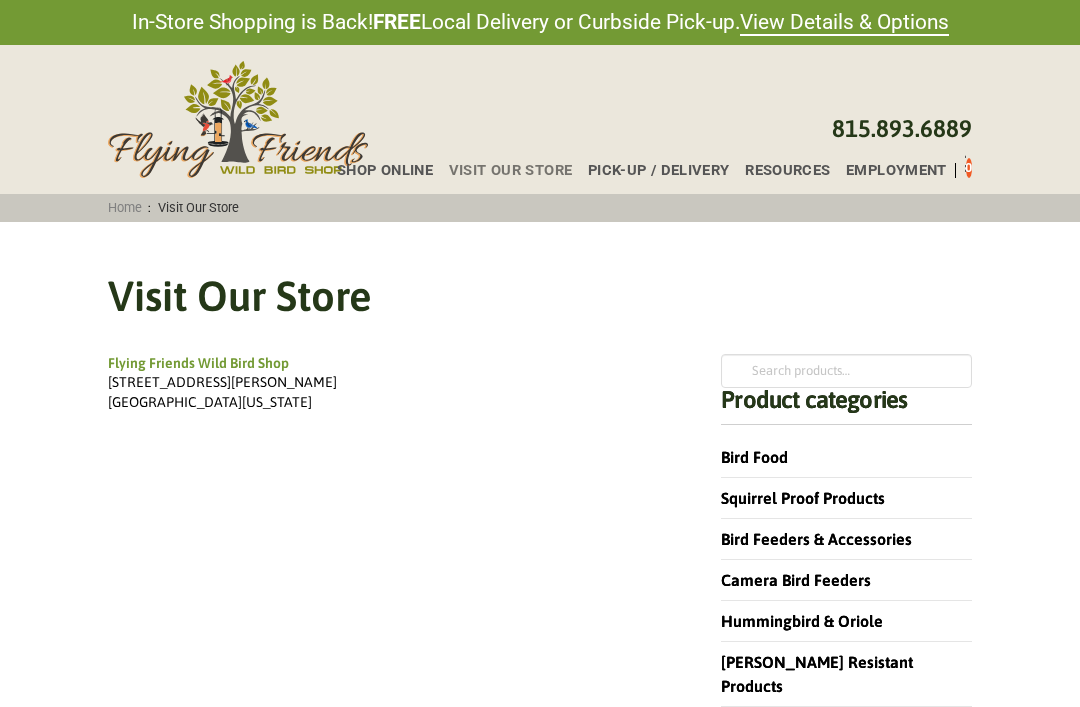 scroll, scrollTop: 317, scrollLeft: 0, axis: vertical 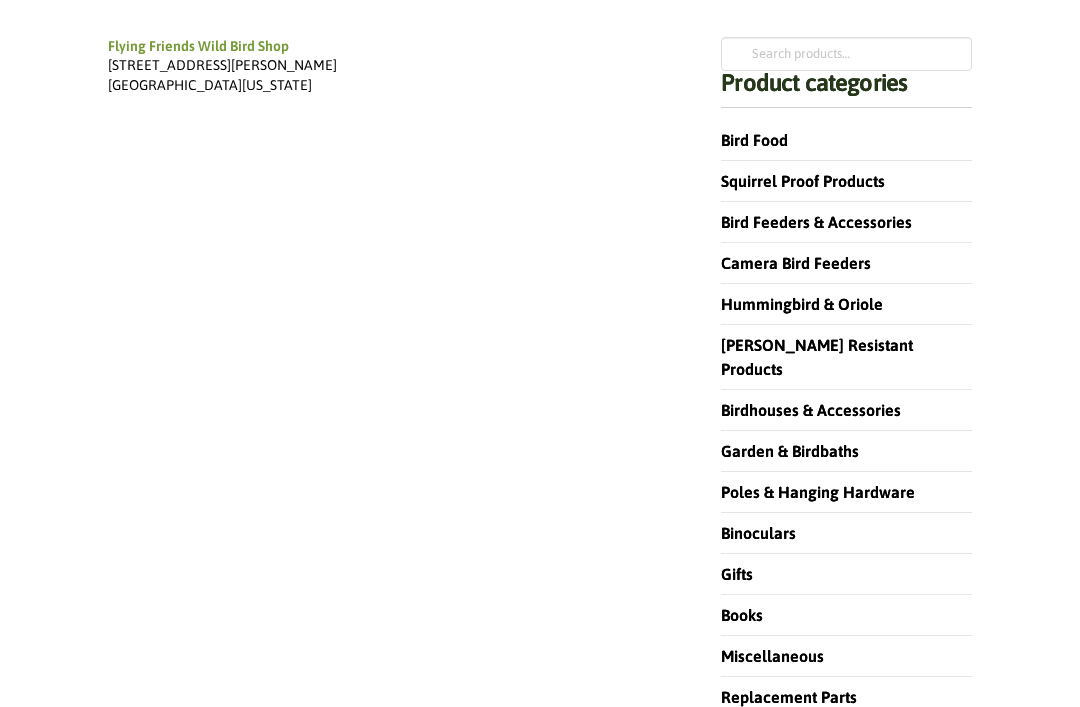 click on "Poles & Hanging Hardware" at bounding box center [818, 492] 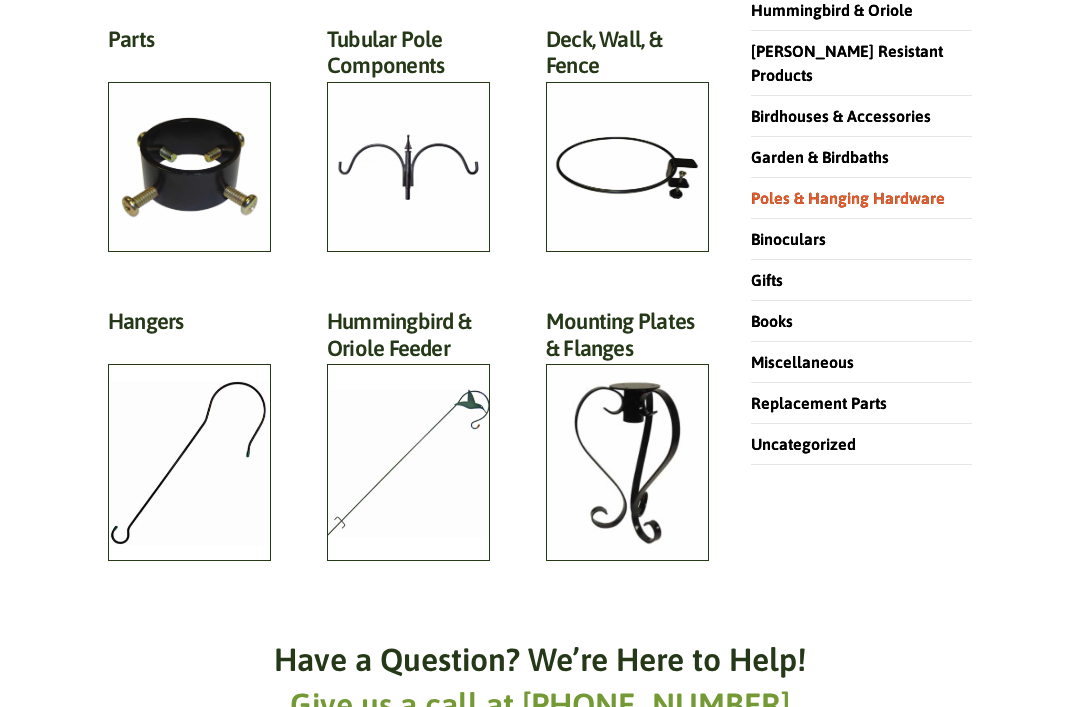 scroll, scrollTop: 519, scrollLeft: 0, axis: vertical 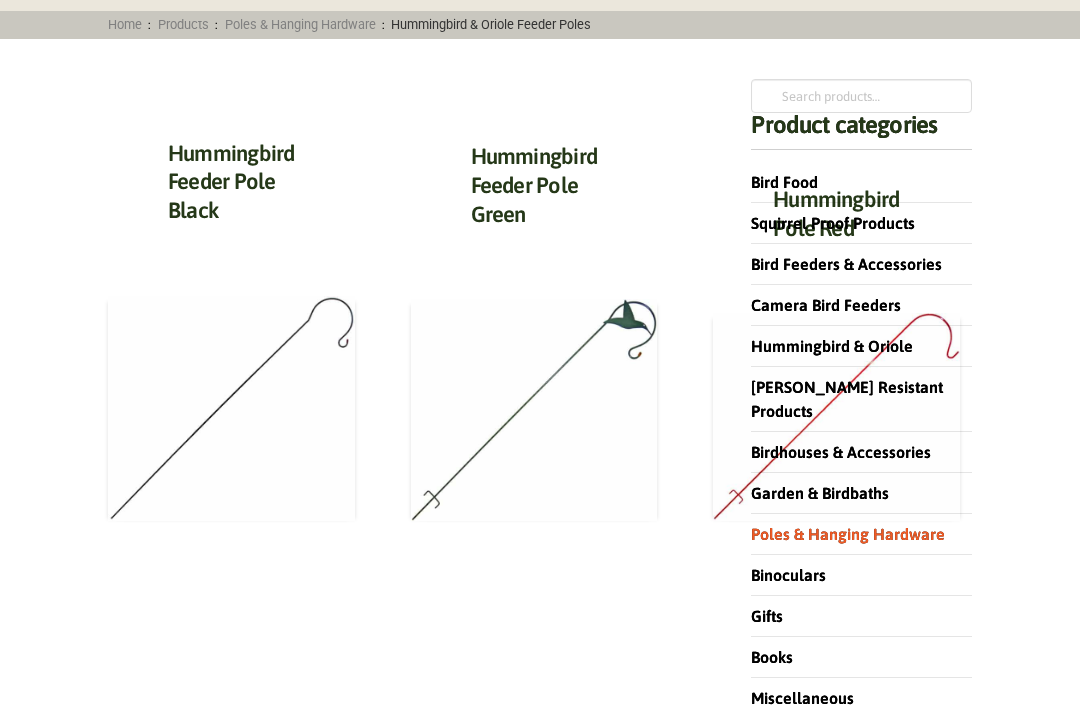 click on "Camera Bird Feeders" at bounding box center (826, 305) 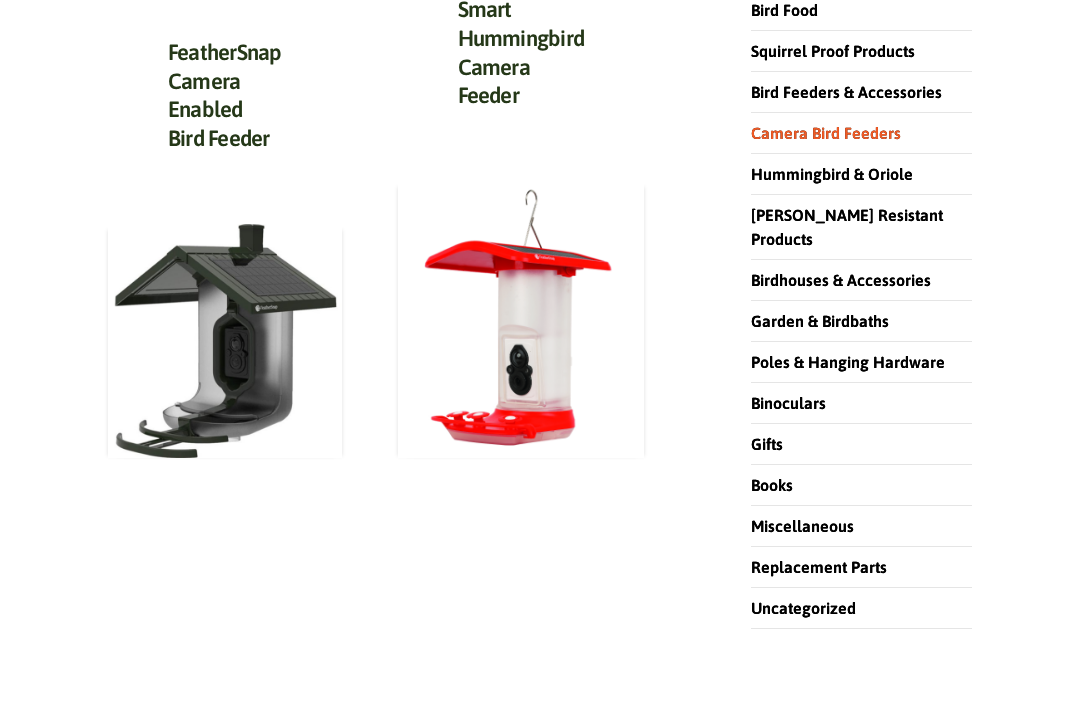scroll, scrollTop: 325, scrollLeft: 0, axis: vertical 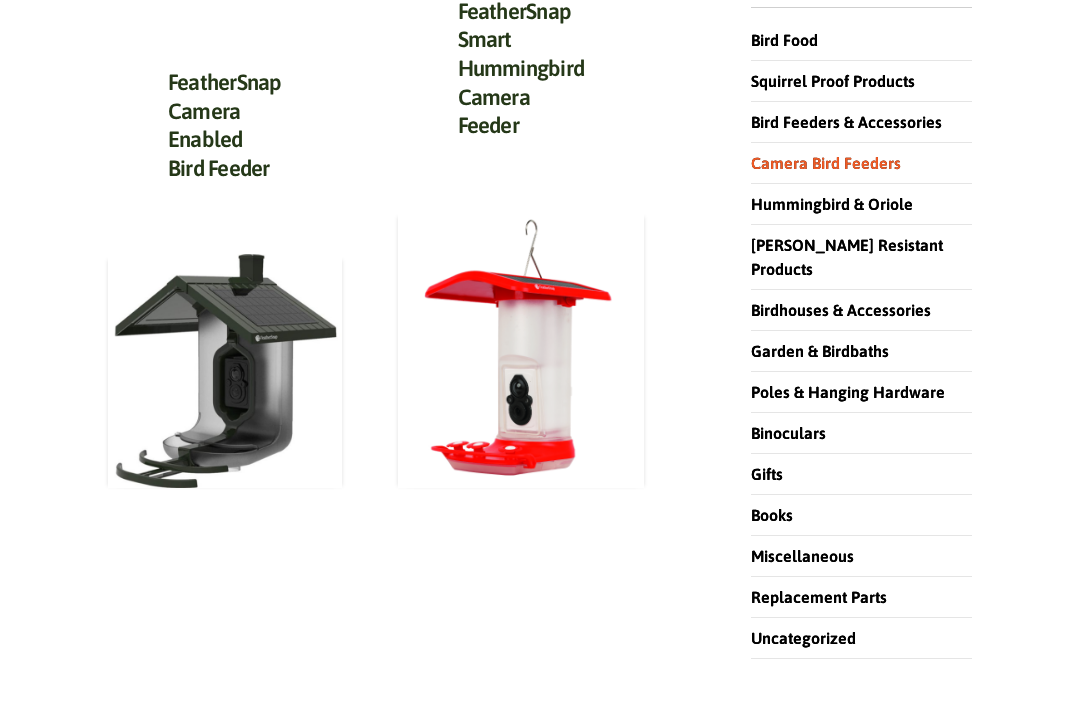 click on "Garden & Birdbaths" at bounding box center [820, 351] 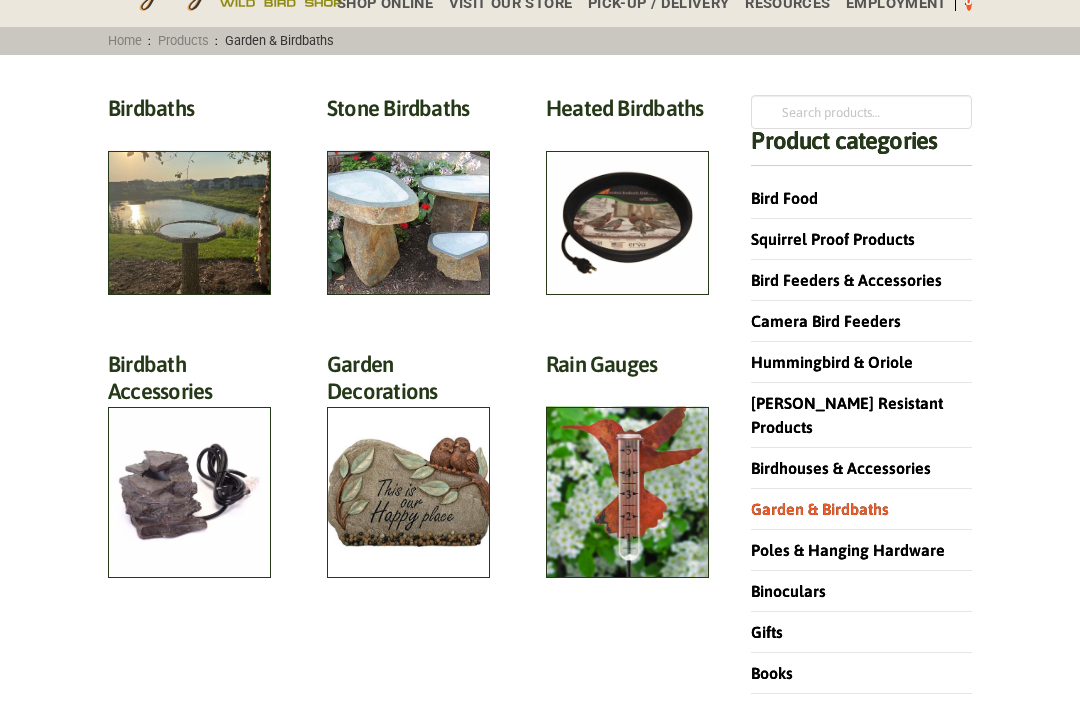 scroll, scrollTop: 169, scrollLeft: 0, axis: vertical 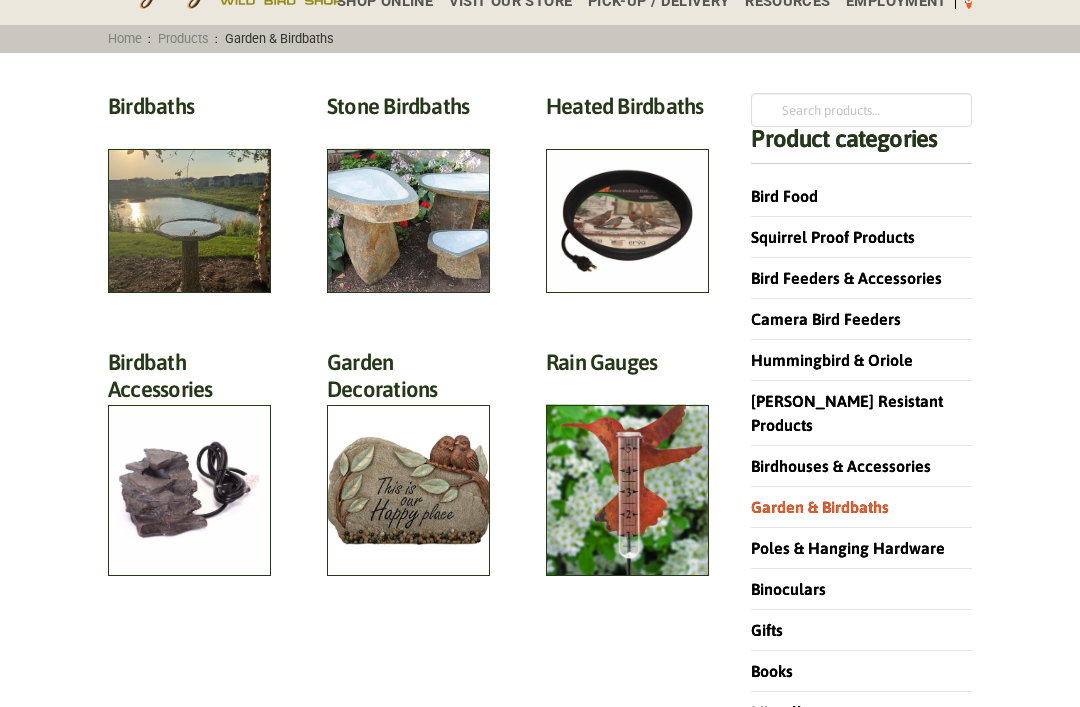 click on "Stone Birdbaths  (12)" at bounding box center (408, 111) 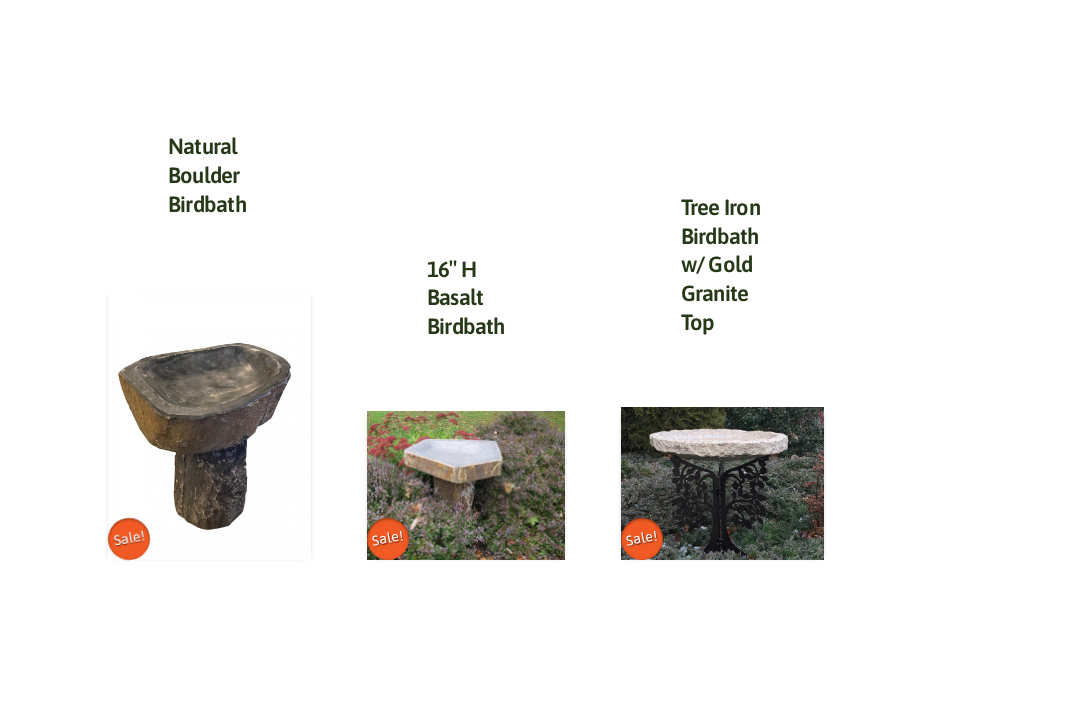 scroll, scrollTop: 2192, scrollLeft: 0, axis: vertical 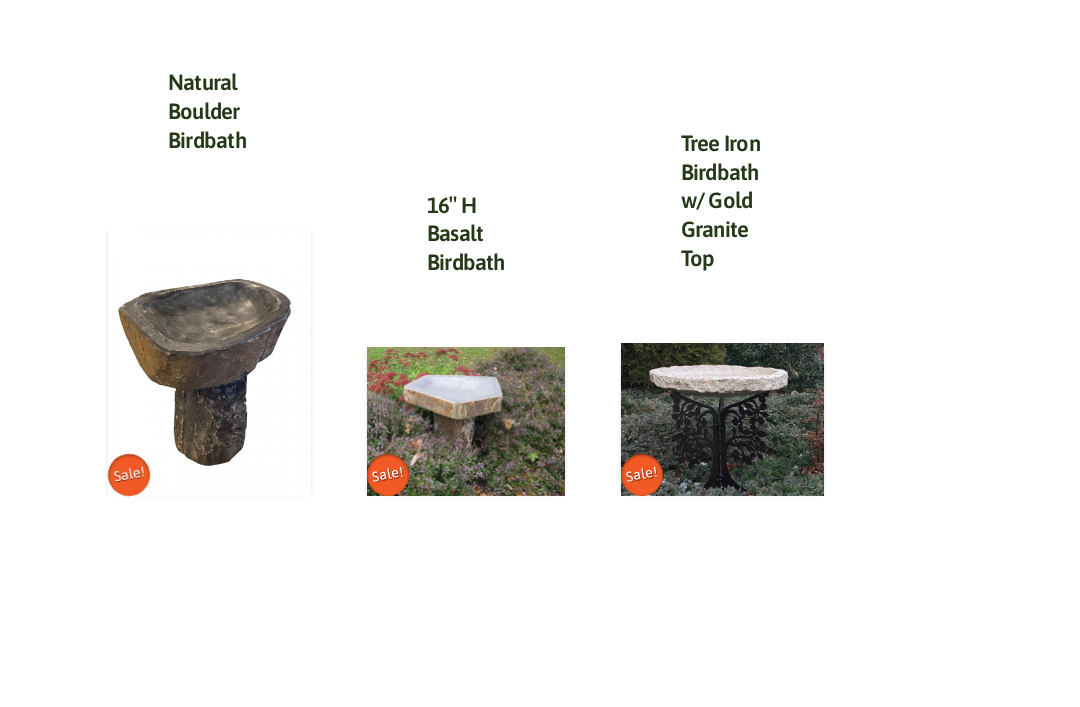 click on "Sale!" at bounding box center (388, 474) 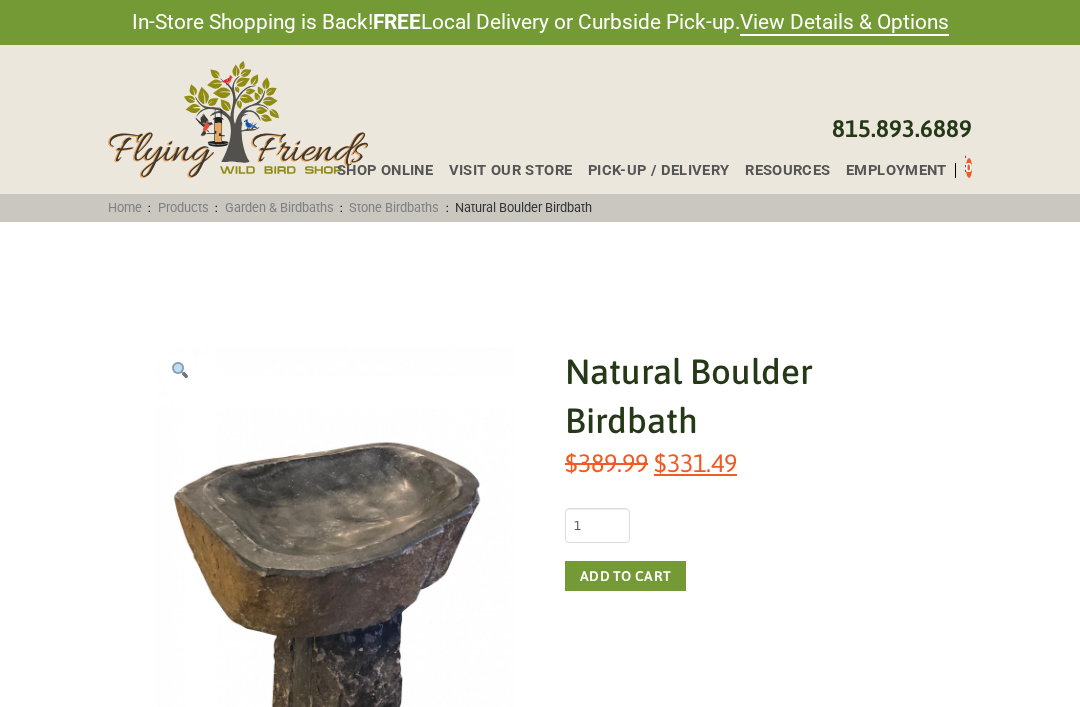scroll, scrollTop: 0, scrollLeft: 0, axis: both 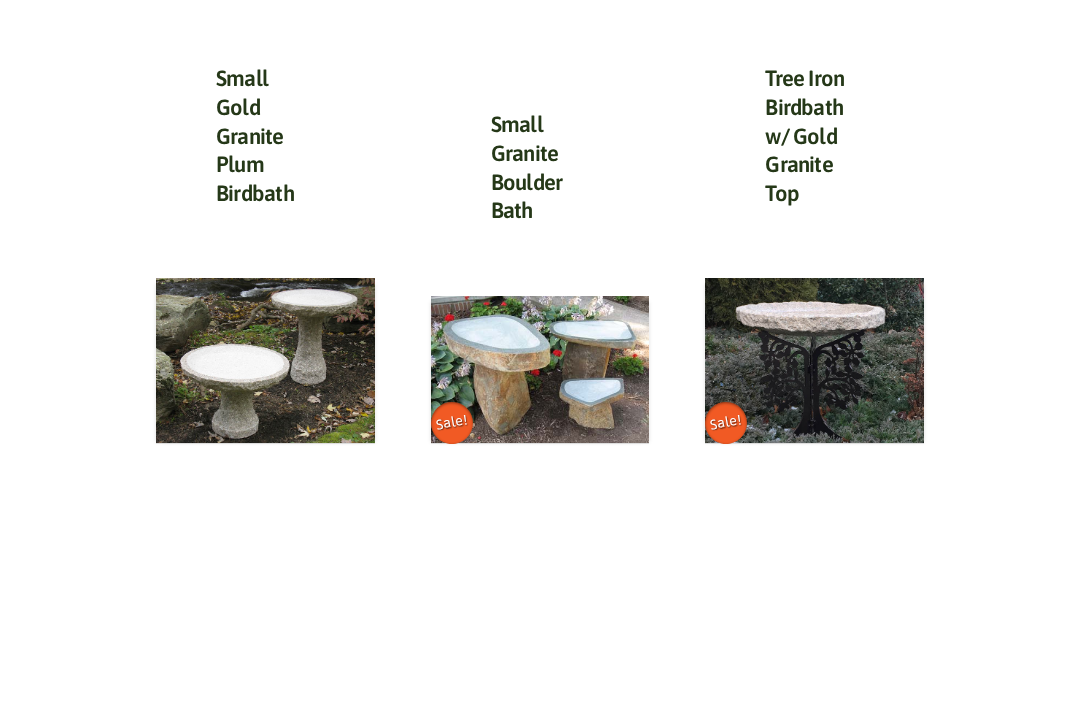 click on "Sale!" at bounding box center (726, 422) 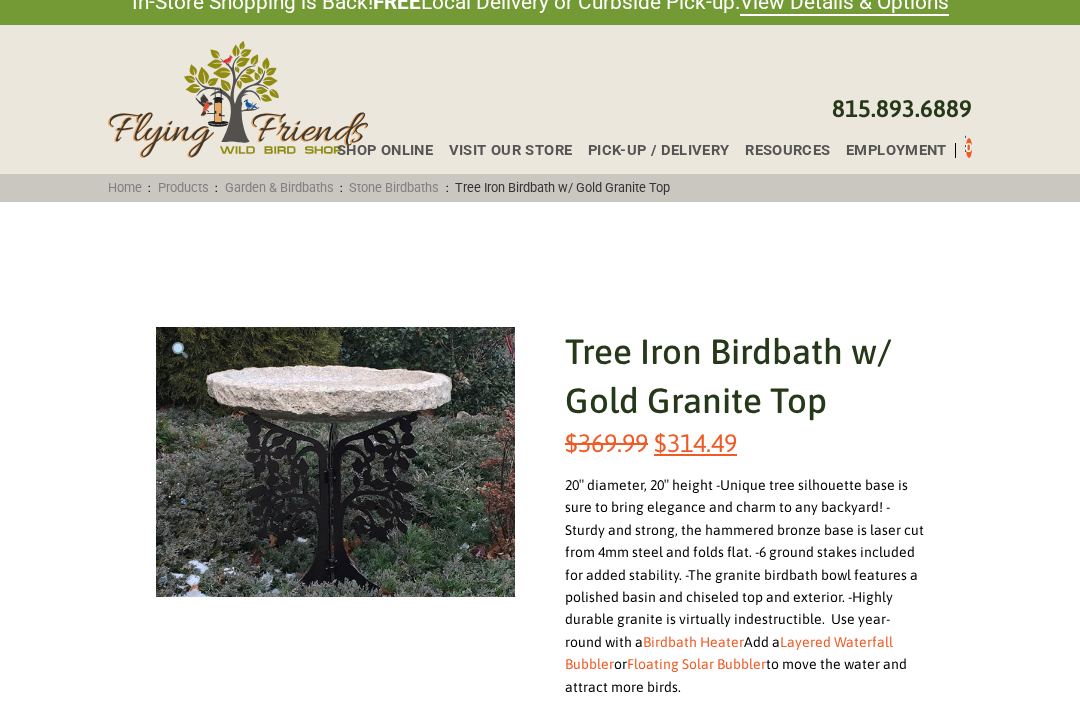 scroll, scrollTop: 0, scrollLeft: 0, axis: both 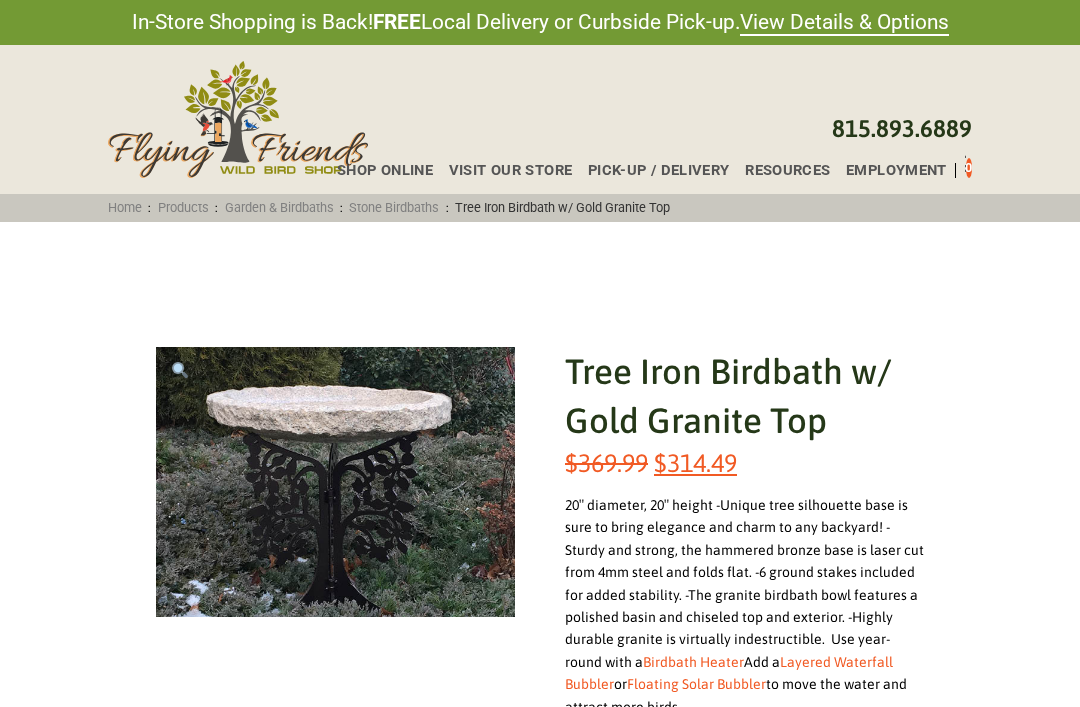 click on "Stone Birdbaths" at bounding box center [394, 207] 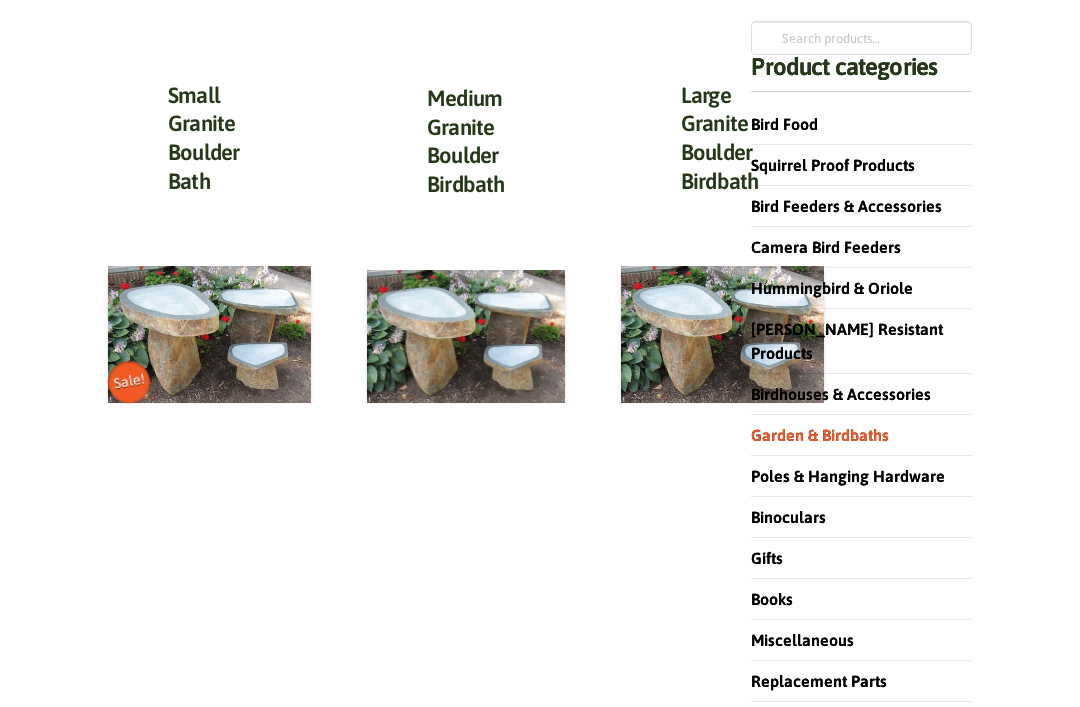 scroll, scrollTop: 265, scrollLeft: 0, axis: vertical 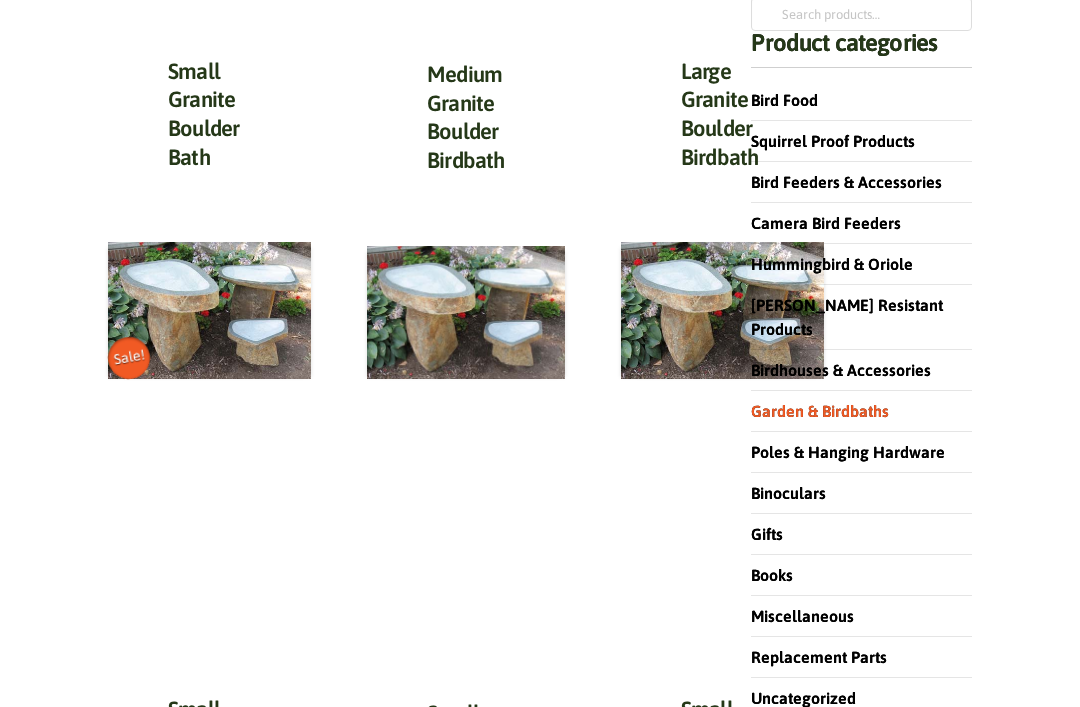 click at bounding box center (209, 310) 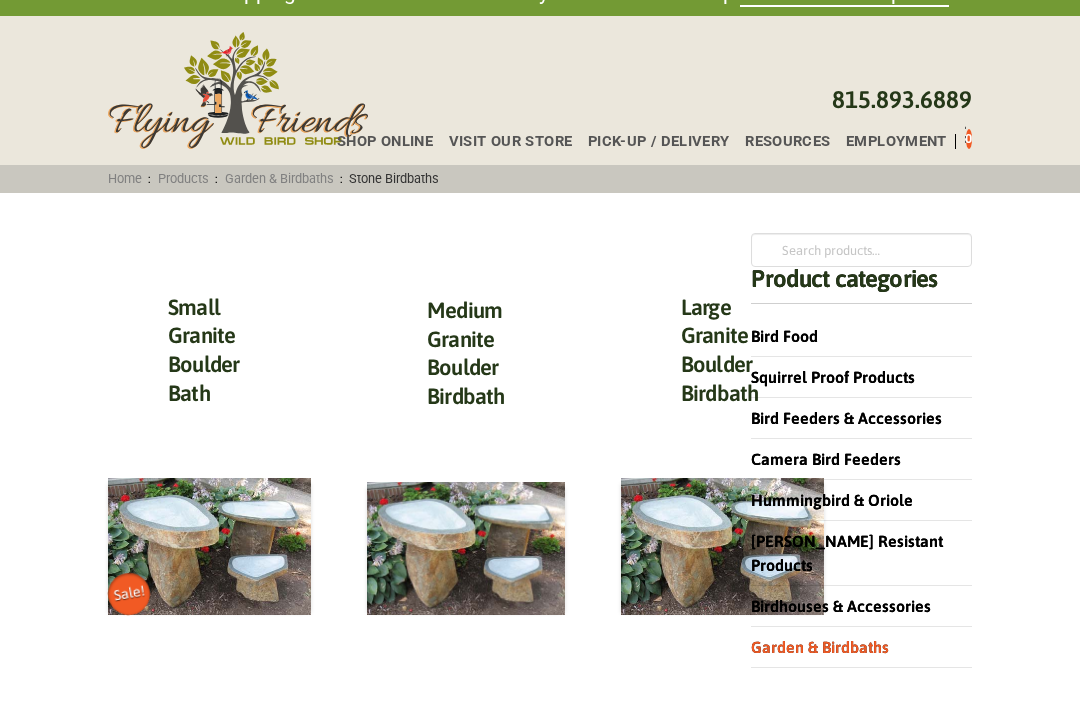 scroll, scrollTop: 30, scrollLeft: 0, axis: vertical 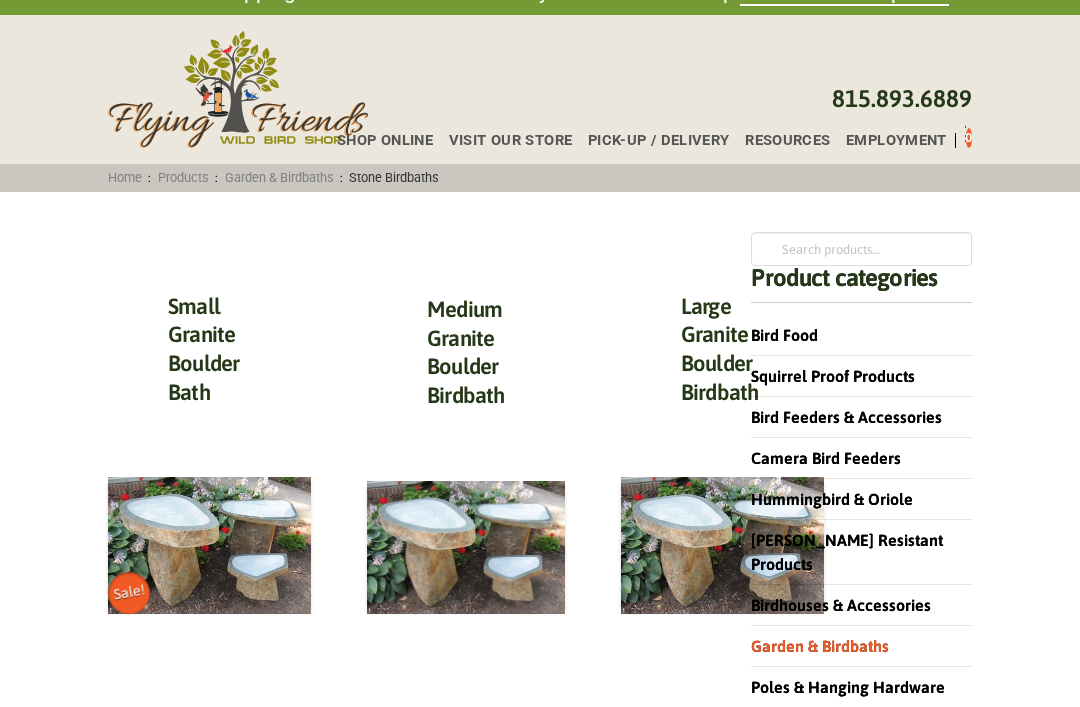 click on "Bird Feeders & Accessories" at bounding box center [846, 417] 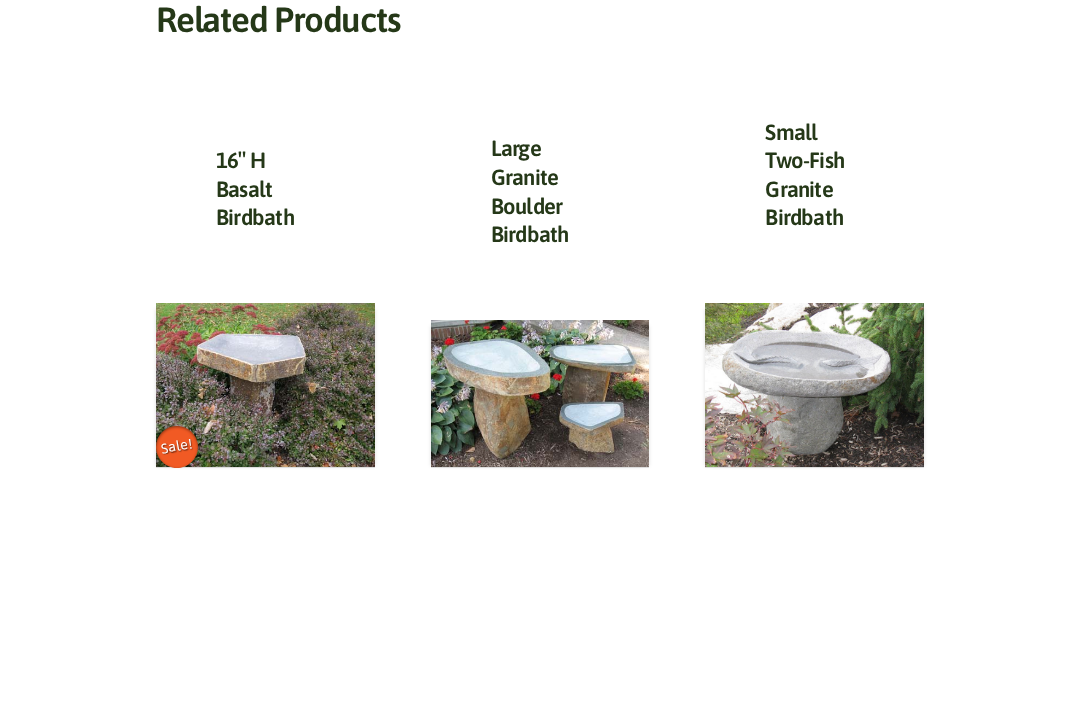 scroll, scrollTop: 899, scrollLeft: 0, axis: vertical 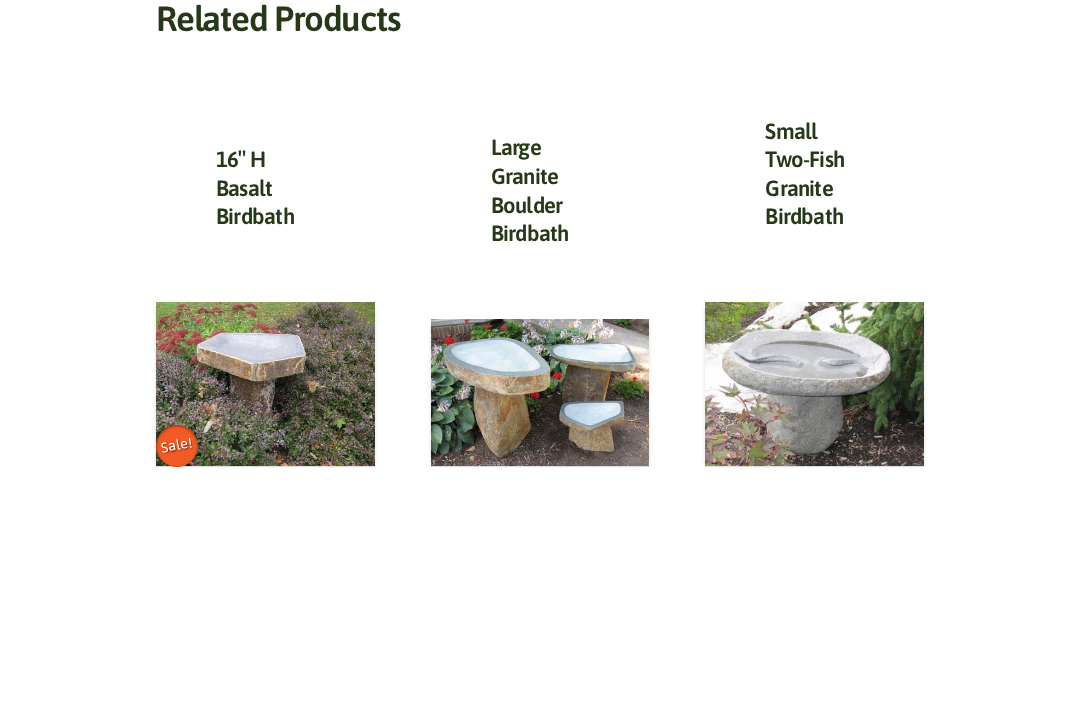 click at bounding box center [814, 385] 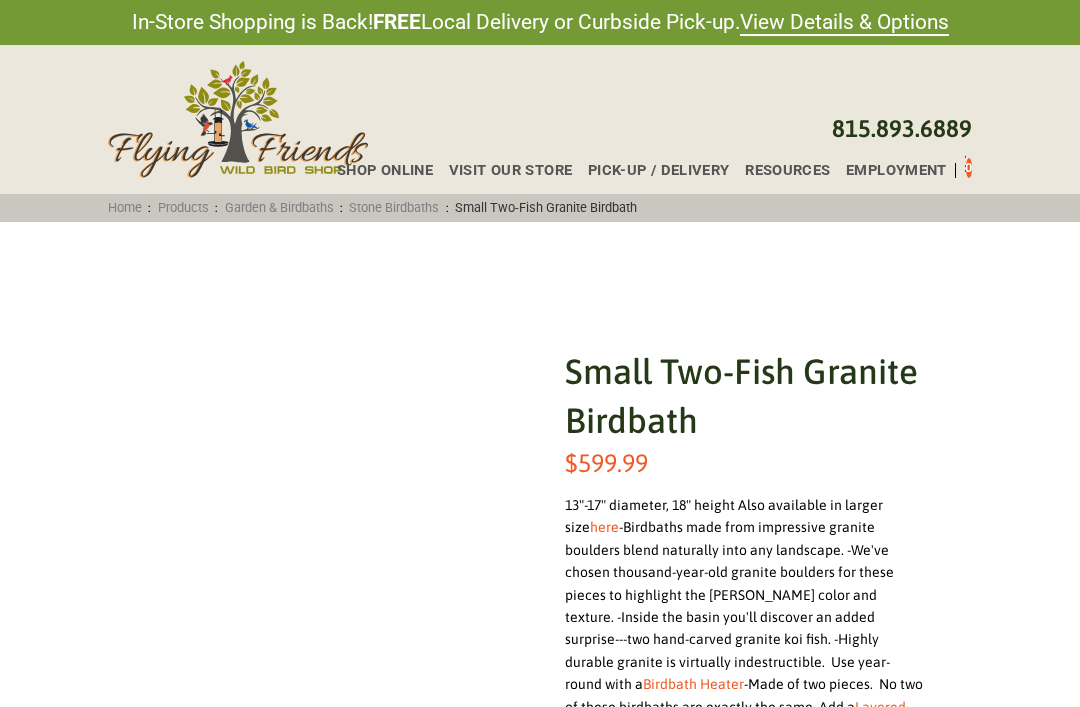 scroll, scrollTop: 0, scrollLeft: 0, axis: both 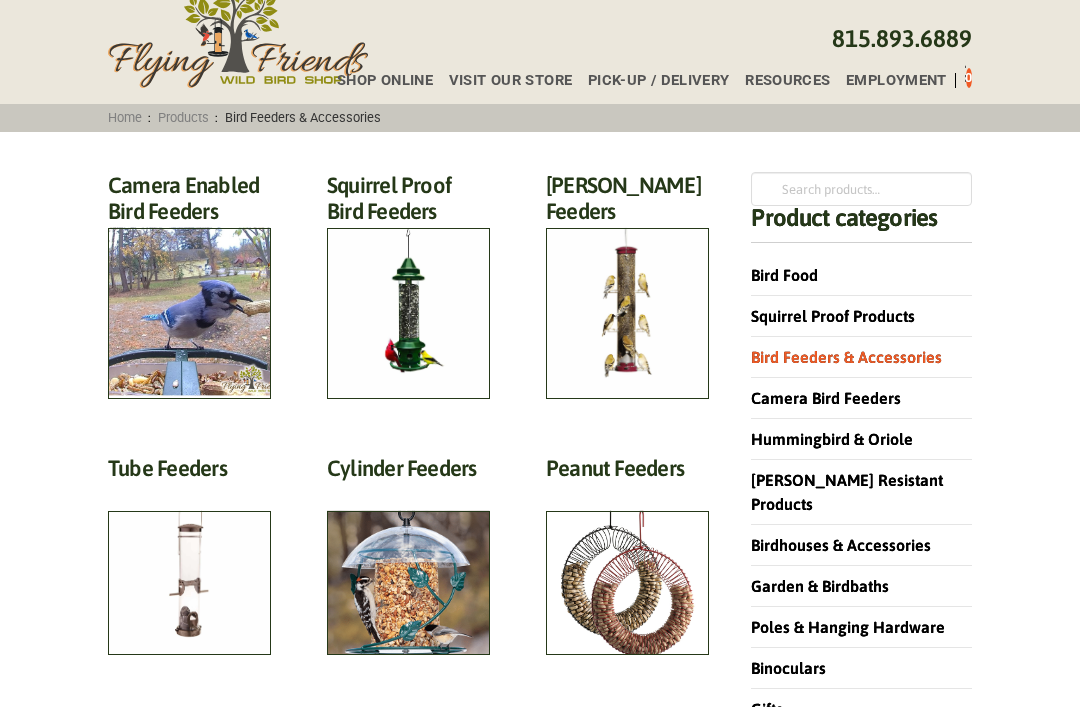 click on "Camera Enabled Bird Feeders  (2)" at bounding box center (189, 204) 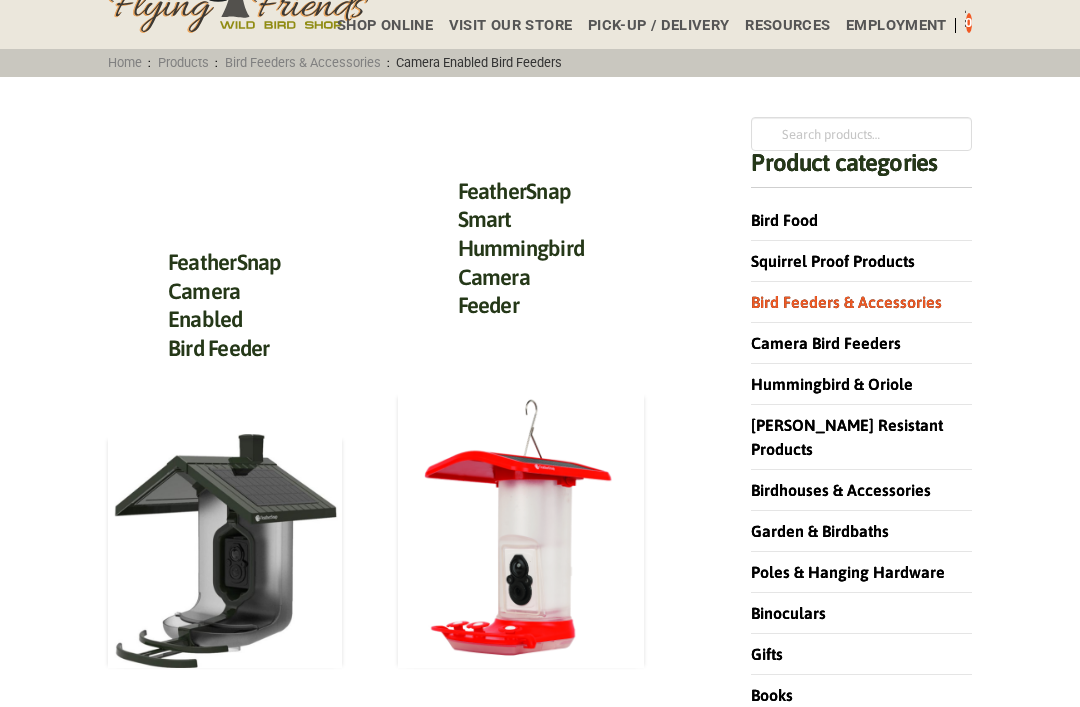 scroll, scrollTop: 145, scrollLeft: 0, axis: vertical 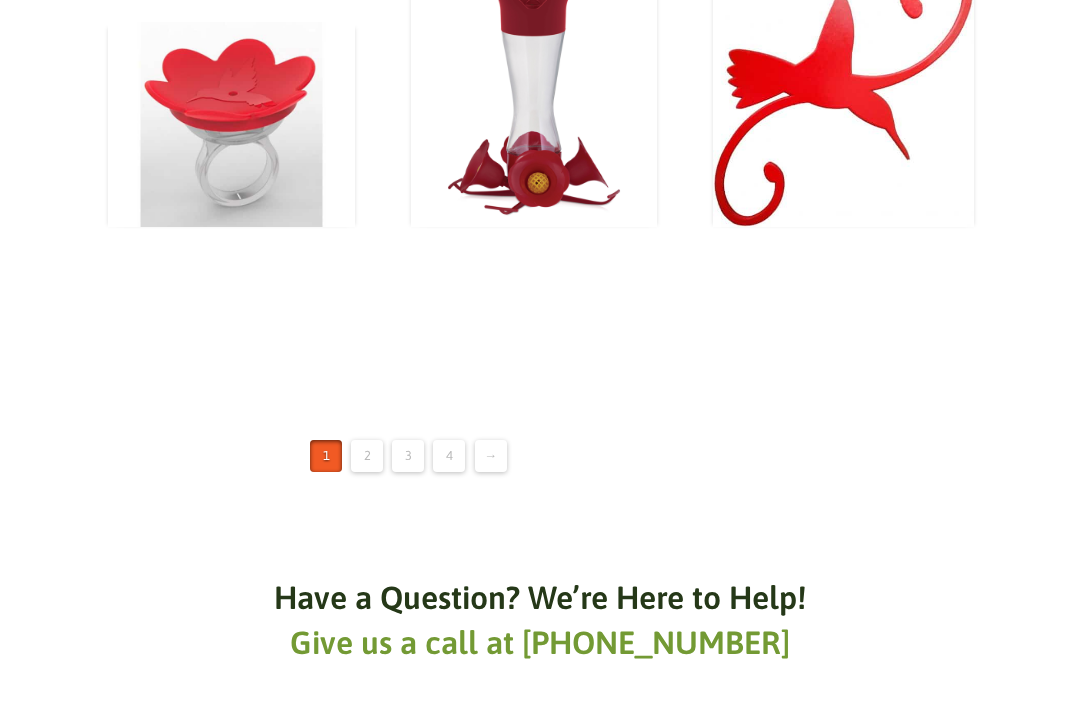 click on "2" at bounding box center [367, 456] 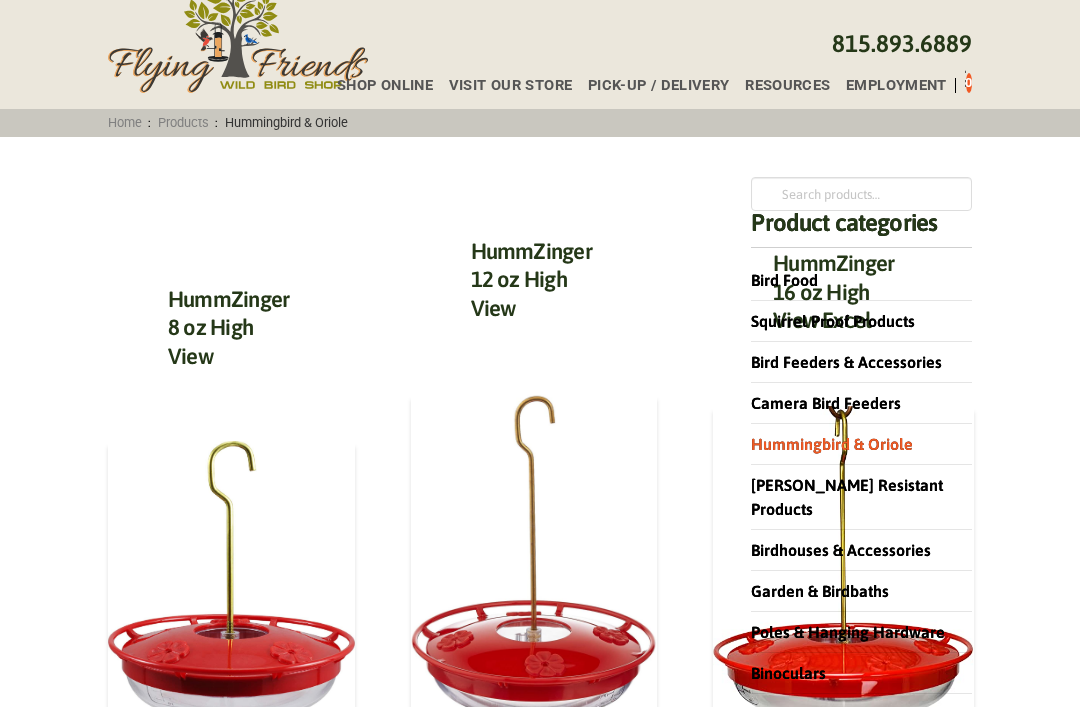 scroll, scrollTop: 84, scrollLeft: 0, axis: vertical 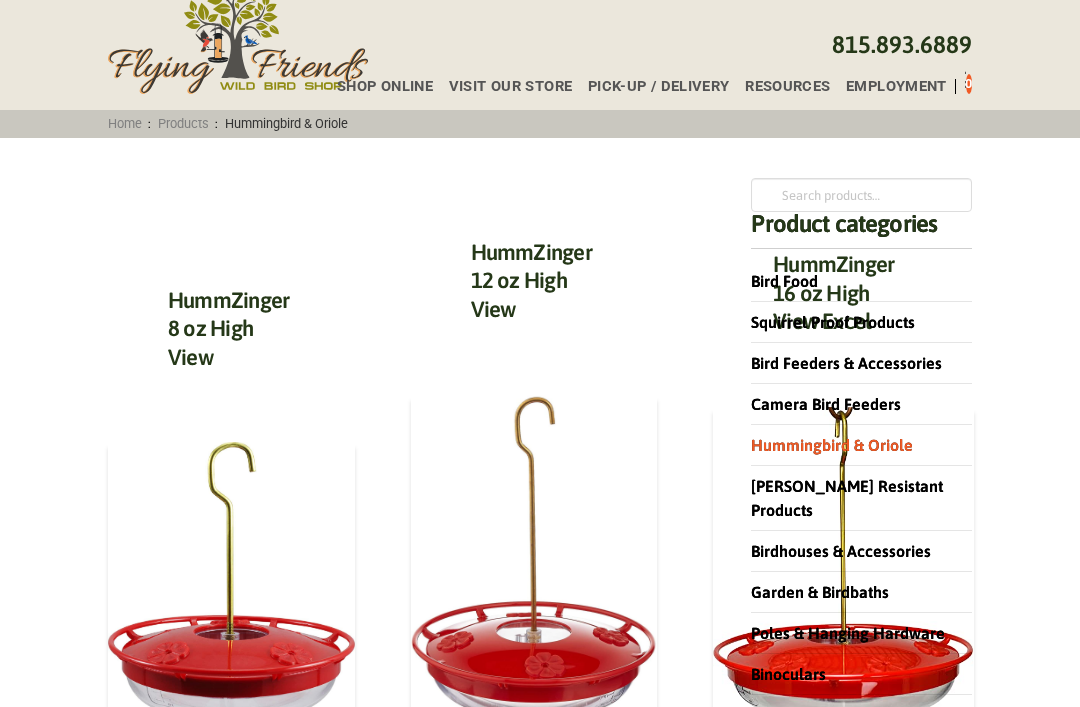 click on "Shop Online" at bounding box center (385, 86) 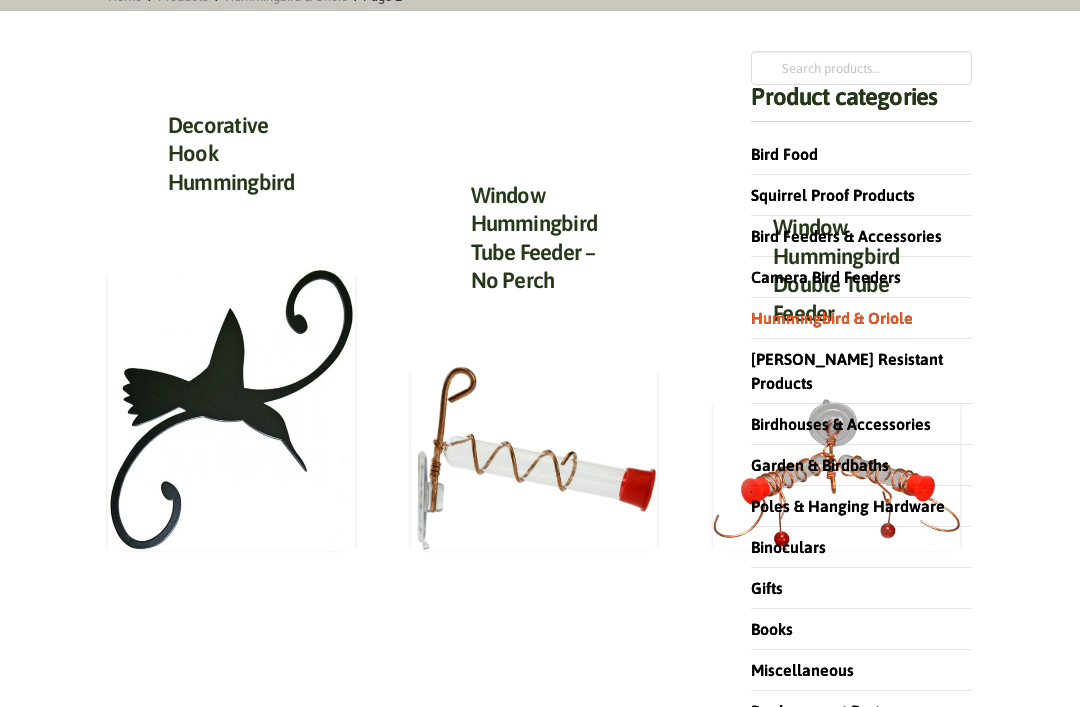 scroll, scrollTop: 212, scrollLeft: 0, axis: vertical 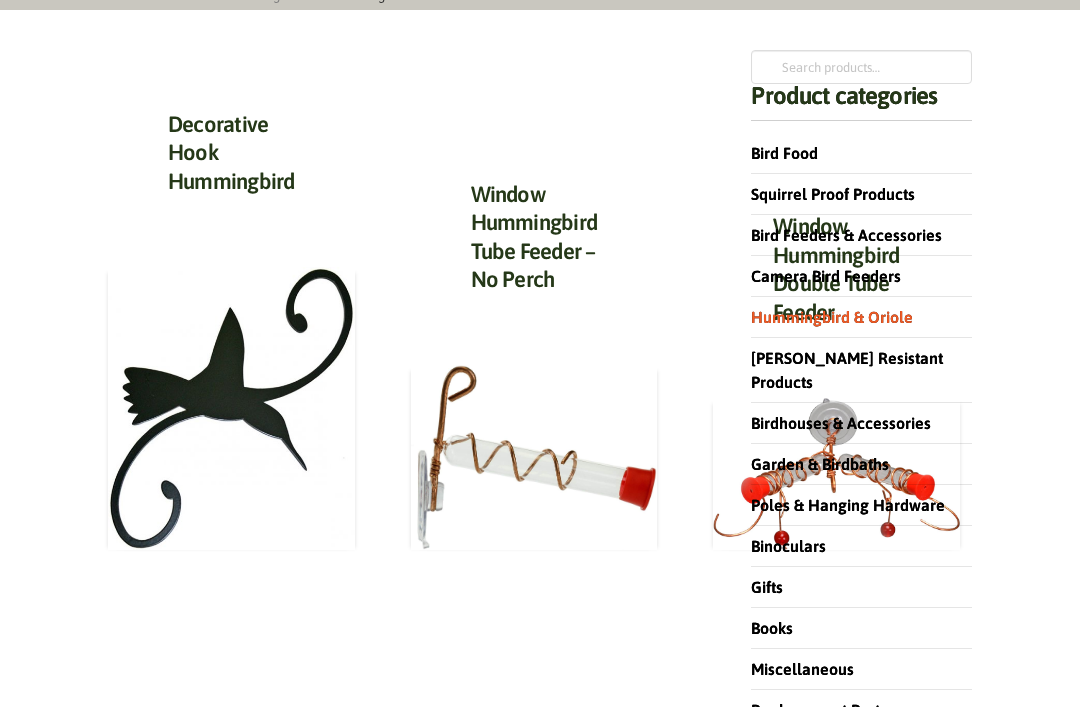 click on "Birdhouses & Accessories" at bounding box center [841, 423] 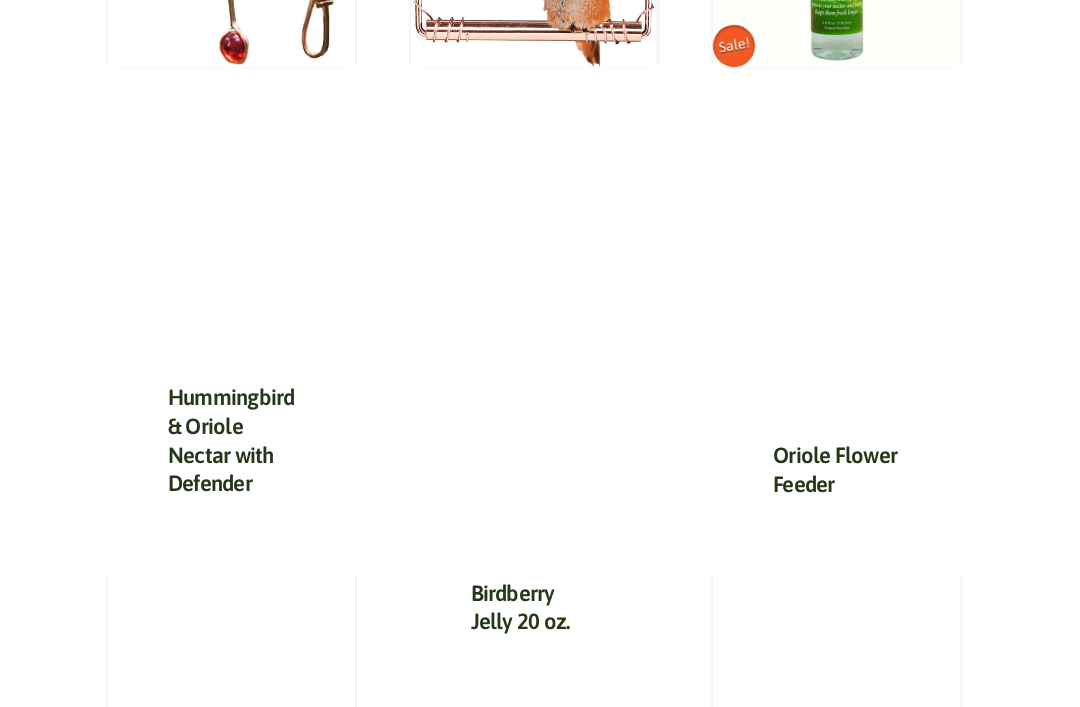 scroll, scrollTop: 1561, scrollLeft: 0, axis: vertical 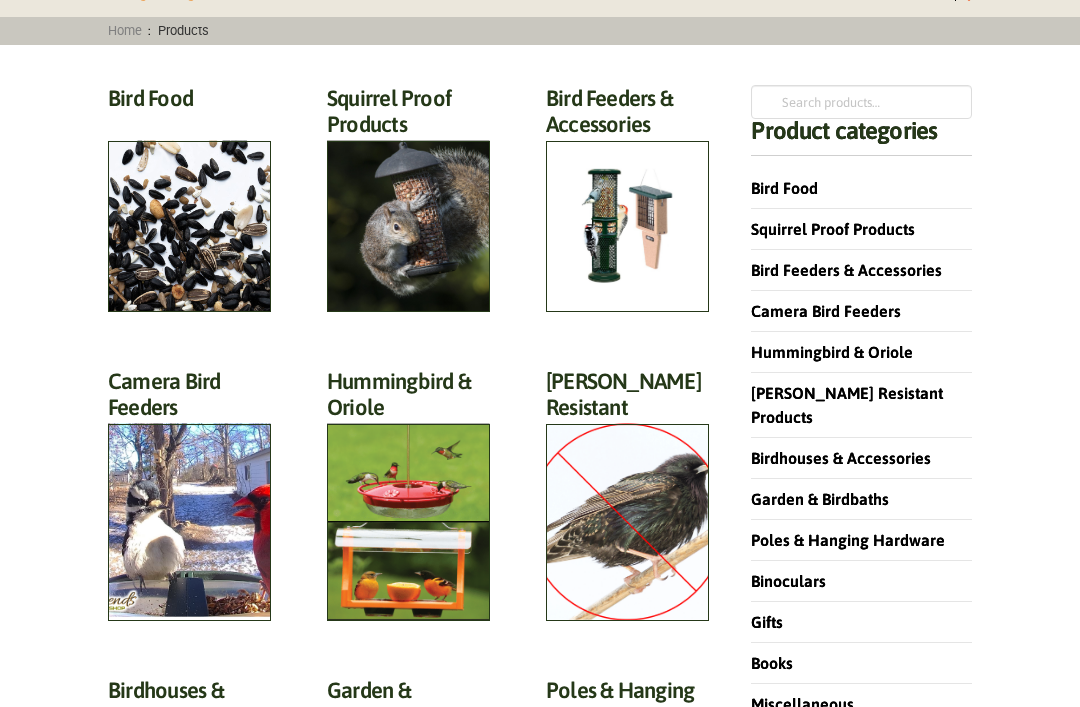 click on "Garden & Birdbaths" at bounding box center [820, 499] 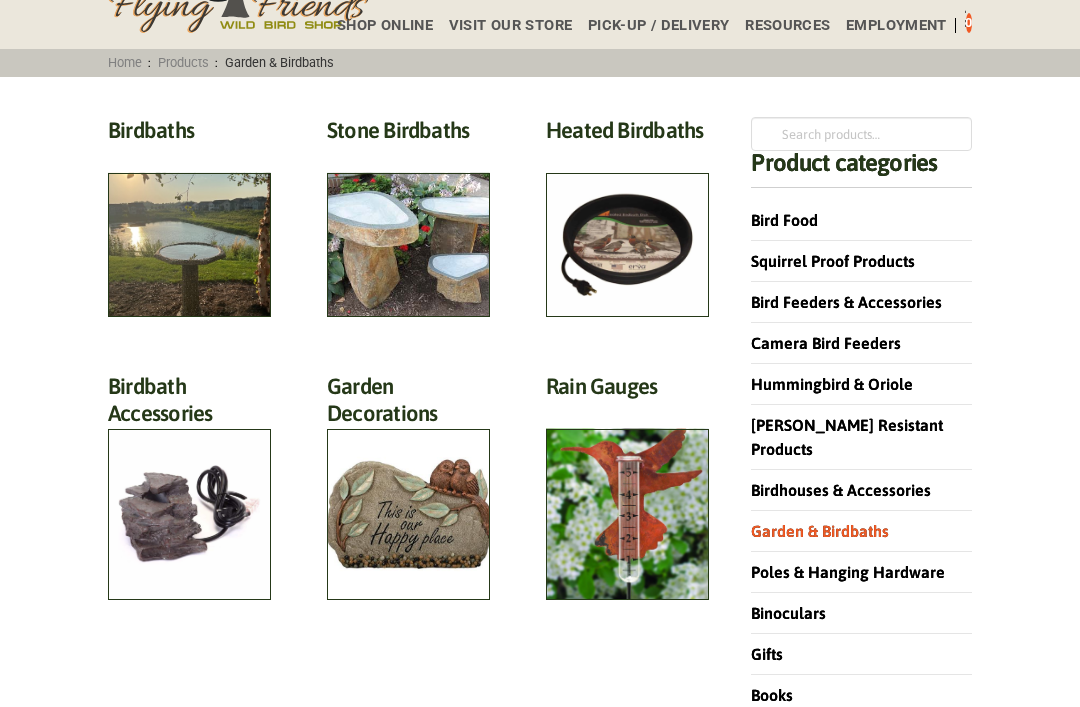 scroll, scrollTop: 148, scrollLeft: 0, axis: vertical 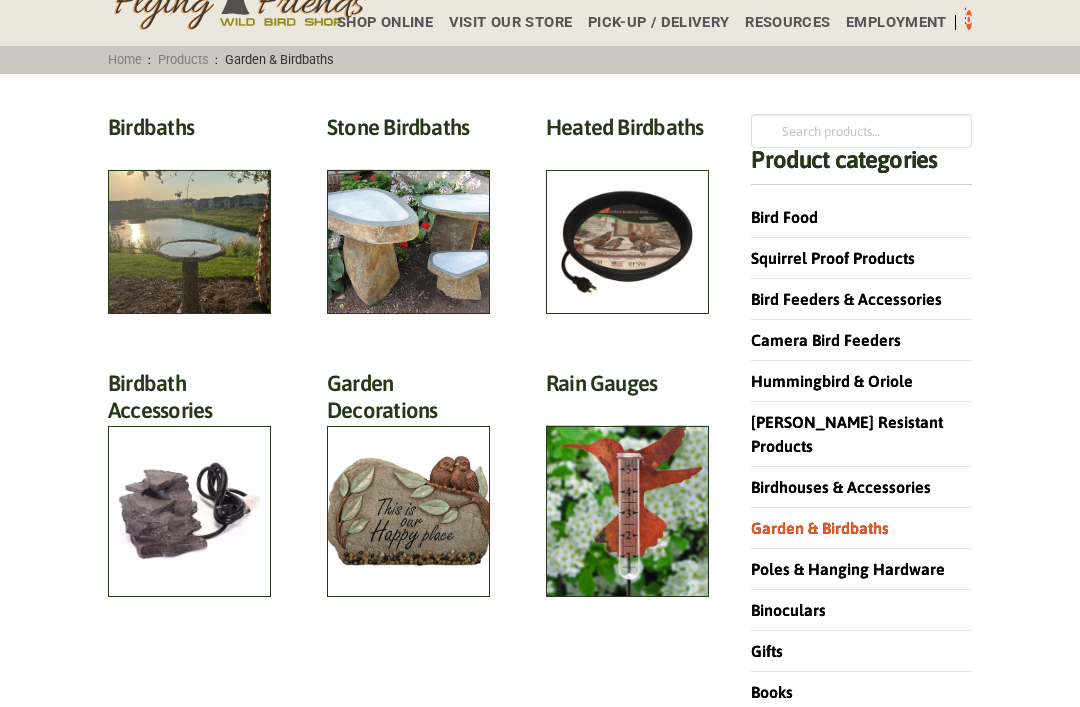 click on "Birdbaths  (17)" at bounding box center [189, 132] 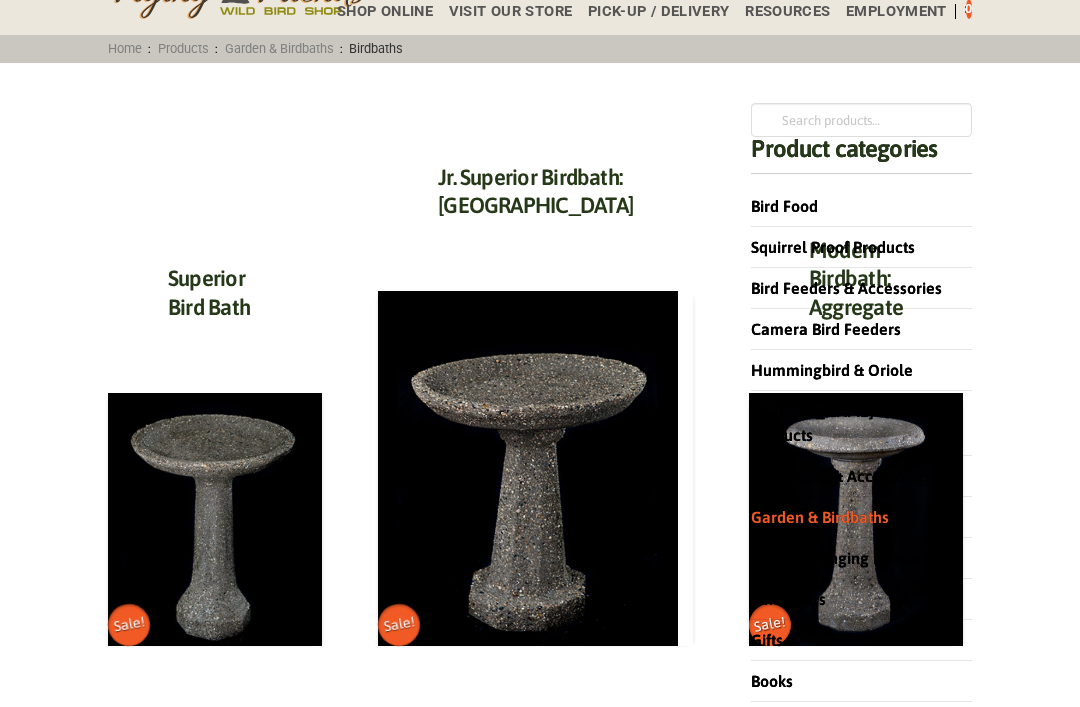 scroll, scrollTop: 161, scrollLeft: 0, axis: vertical 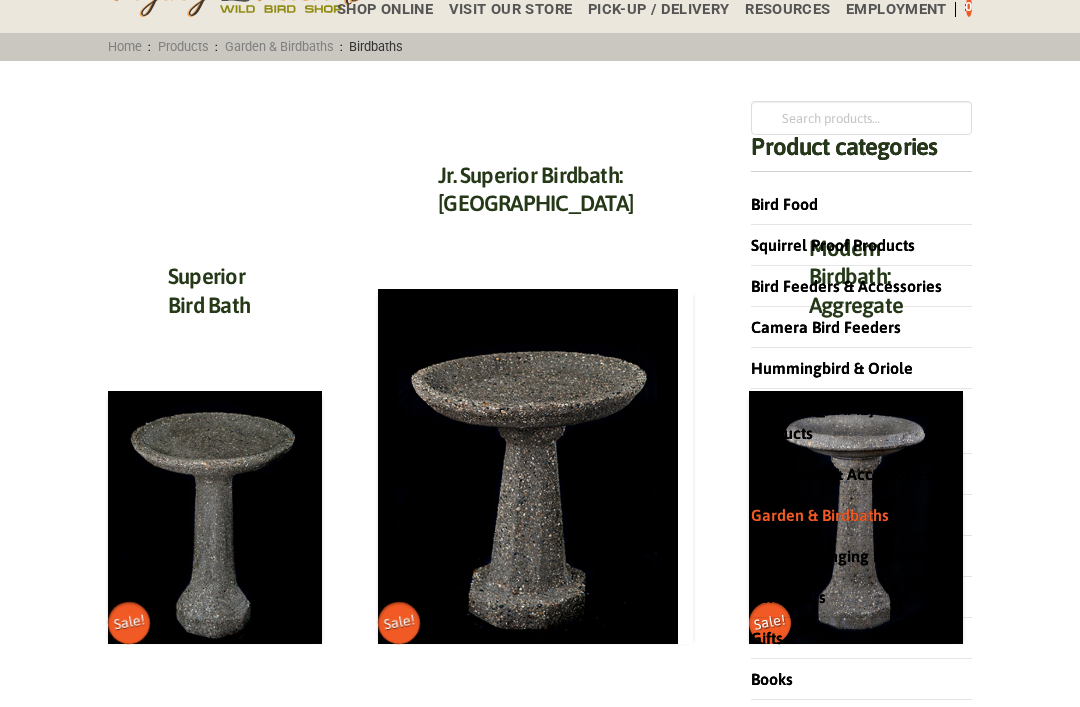click at bounding box center [528, 466] 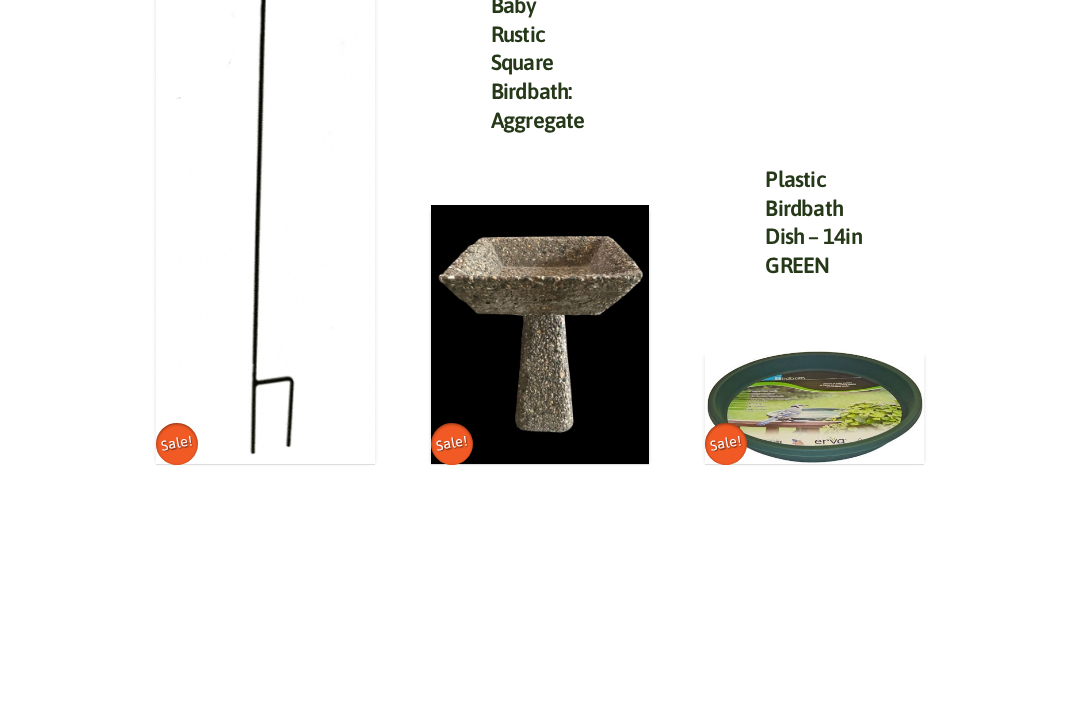 scroll, scrollTop: 1276, scrollLeft: 0, axis: vertical 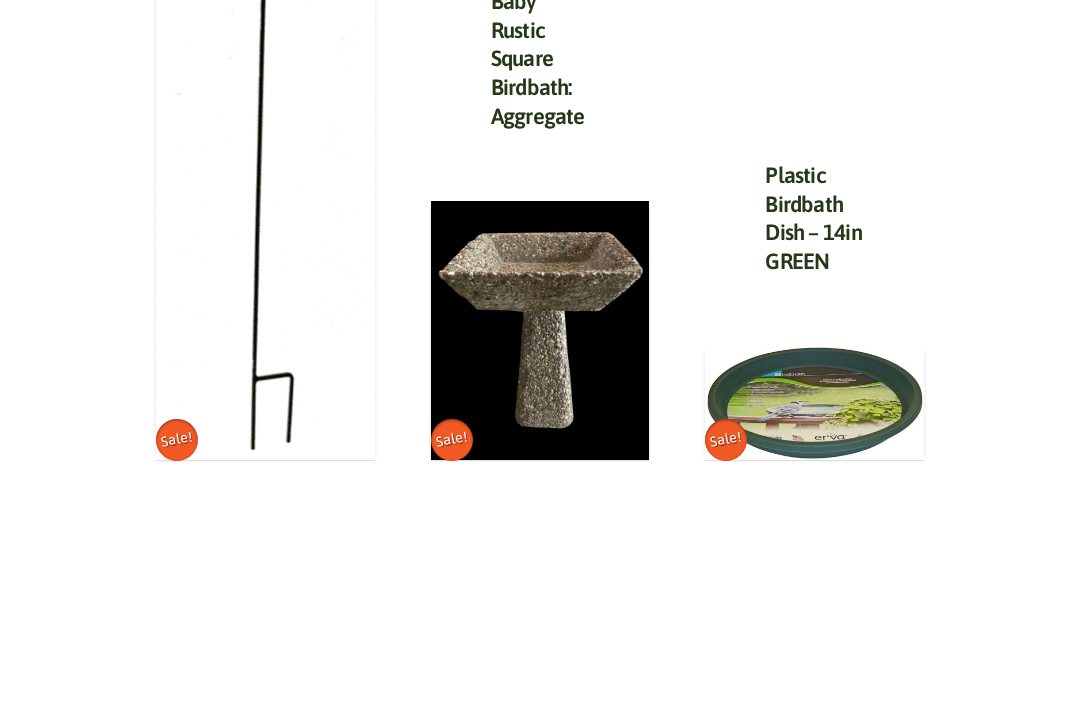 click on "Plastic Birdbath Dish – 14in GREEN" at bounding box center [813, 218] 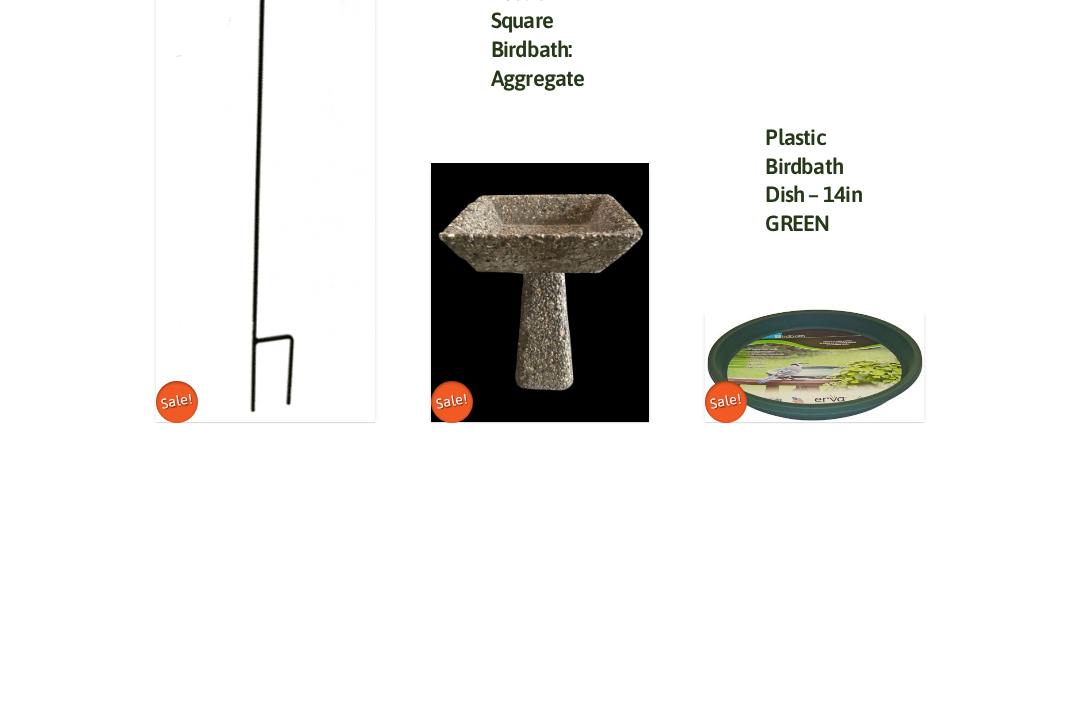 scroll, scrollTop: 1315, scrollLeft: 0, axis: vertical 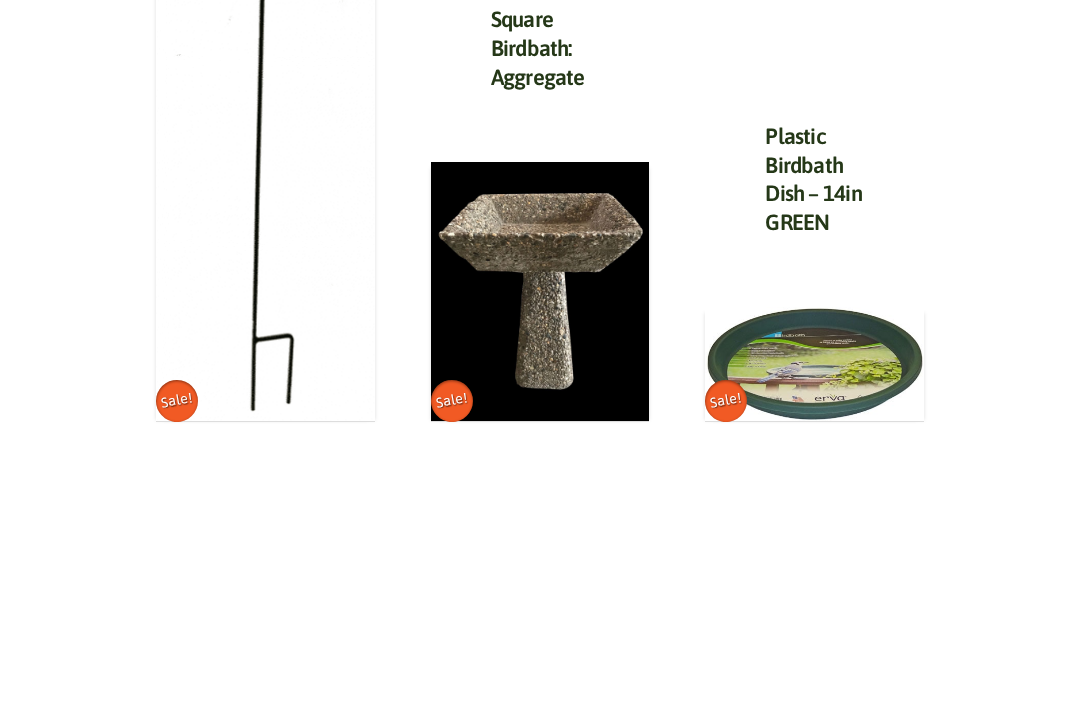 click at bounding box center [265, 147] 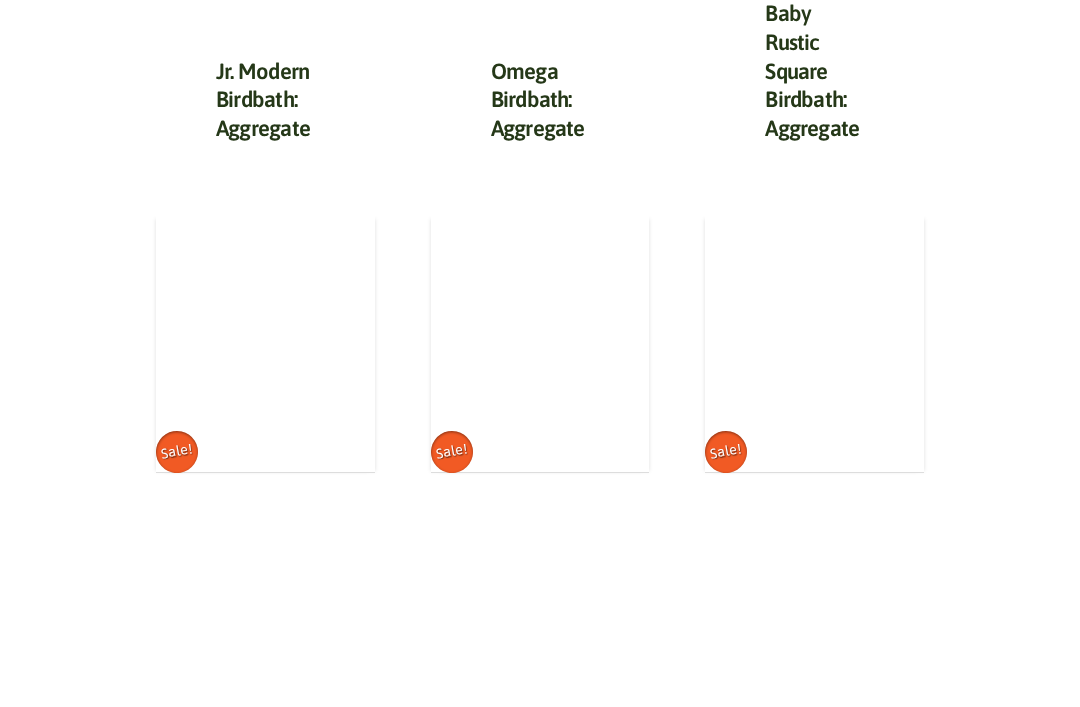 scroll, scrollTop: 824, scrollLeft: 0, axis: vertical 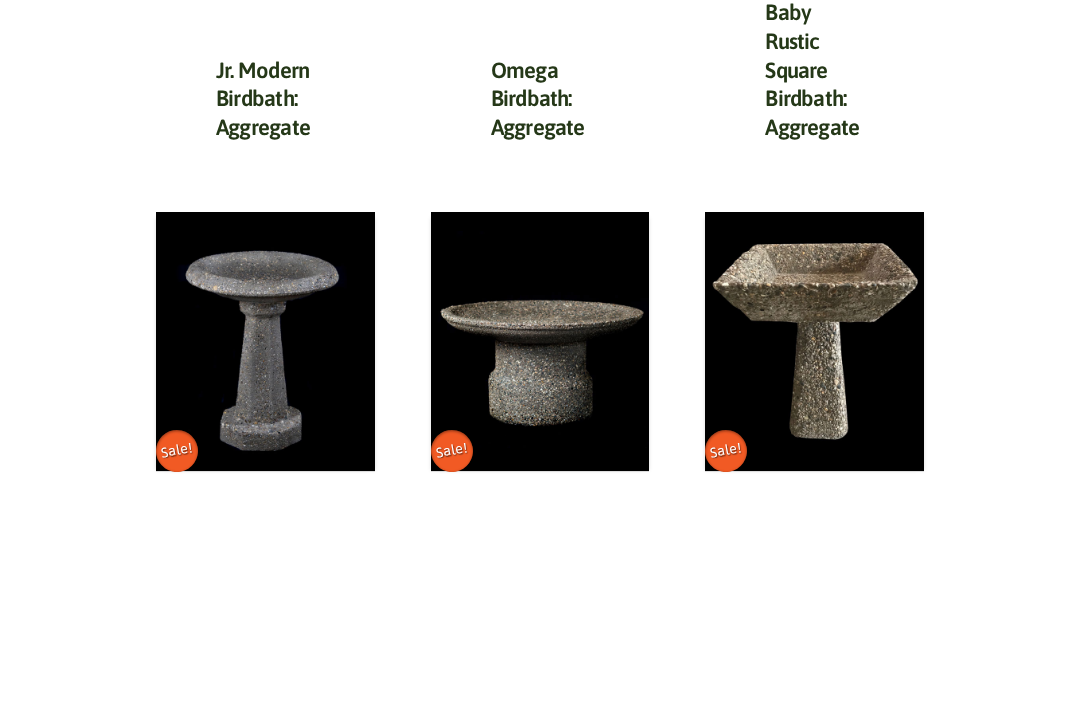 click on "Sale!" at bounding box center [451, 451] 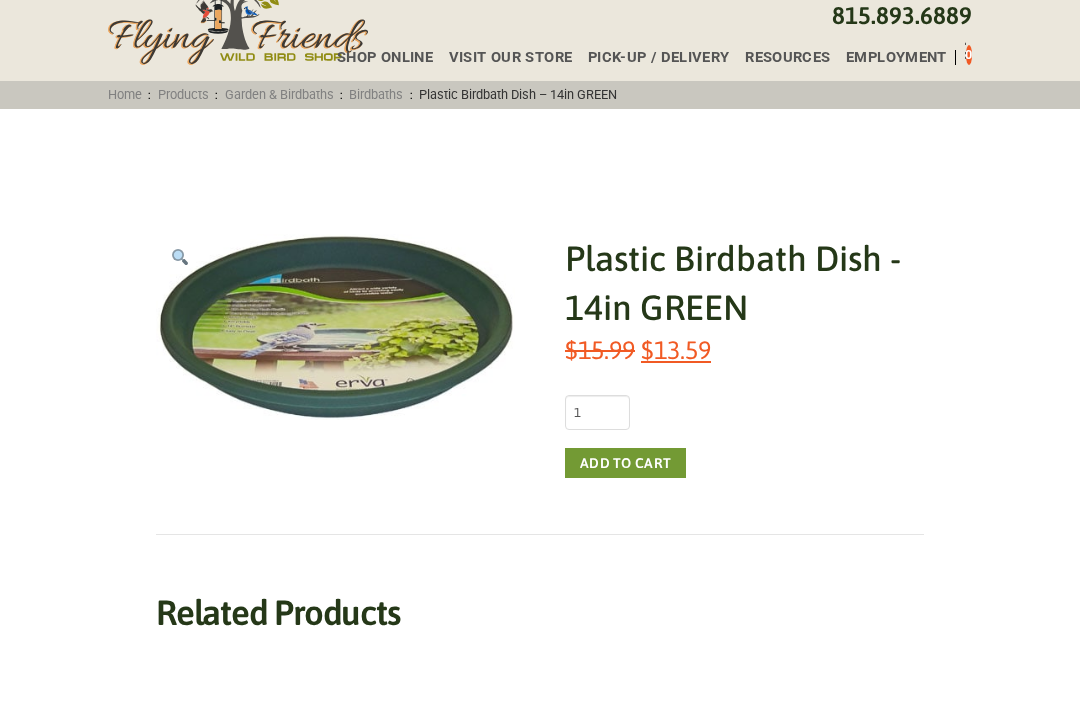 scroll, scrollTop: 0, scrollLeft: 0, axis: both 